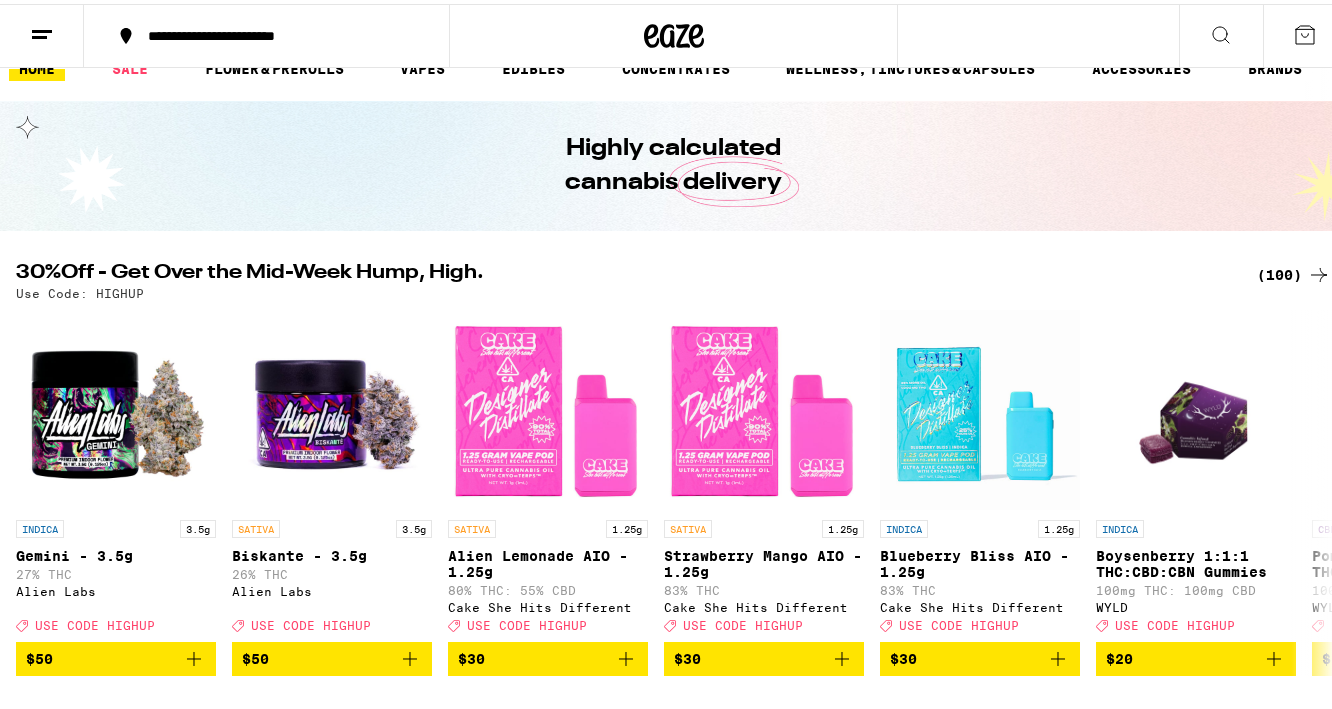 scroll, scrollTop: 31, scrollLeft: 0, axis: vertical 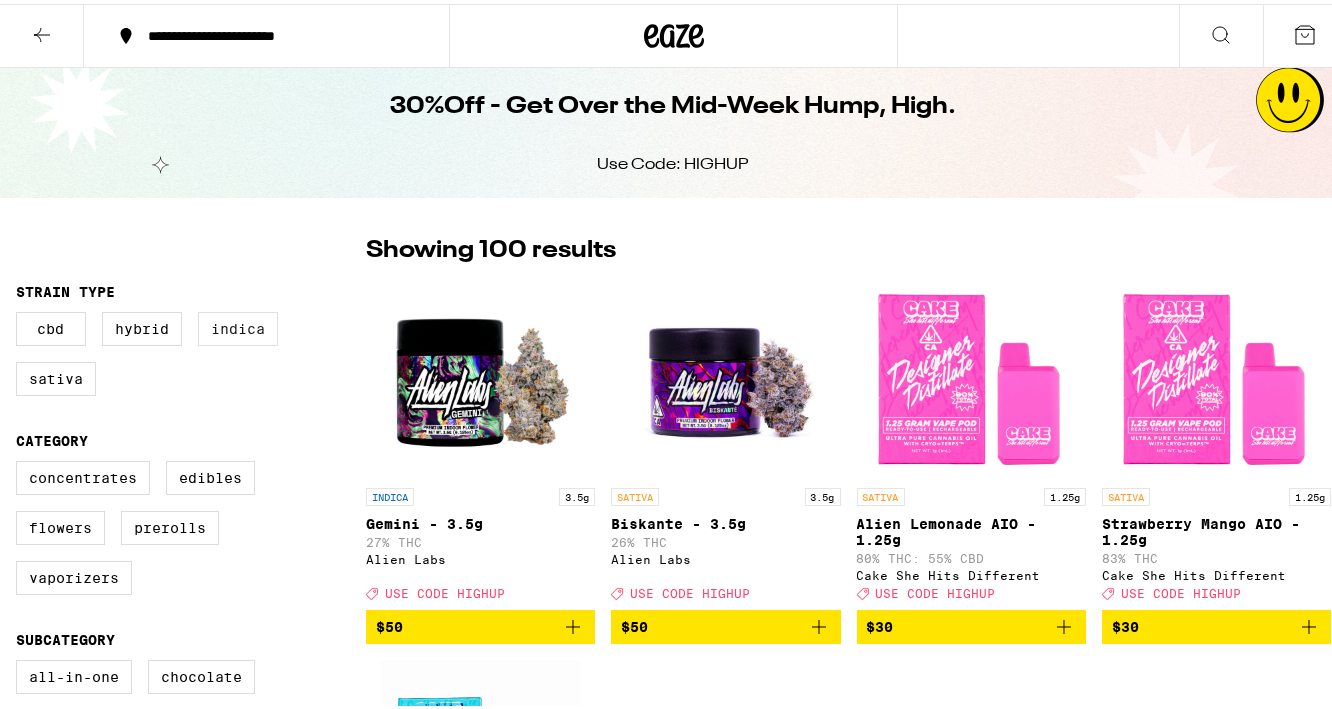 click on "Indica" at bounding box center [238, 325] 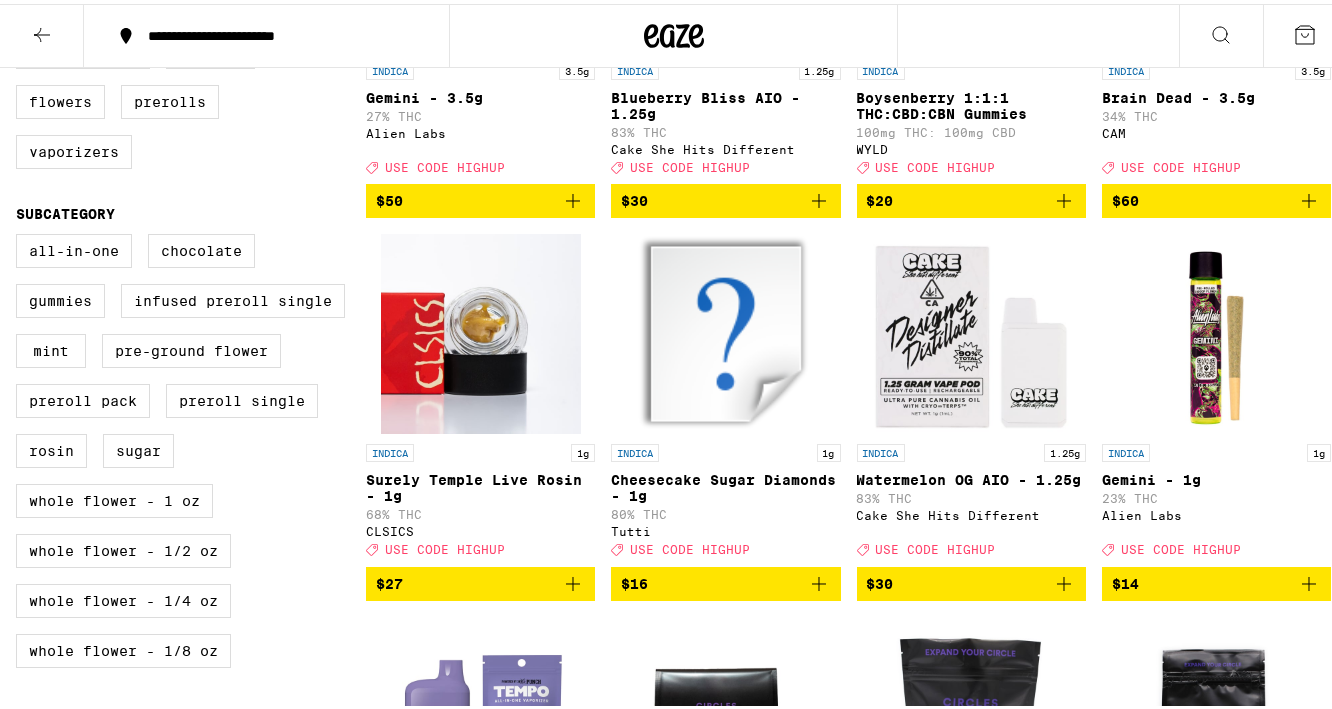 scroll, scrollTop: 440, scrollLeft: 0, axis: vertical 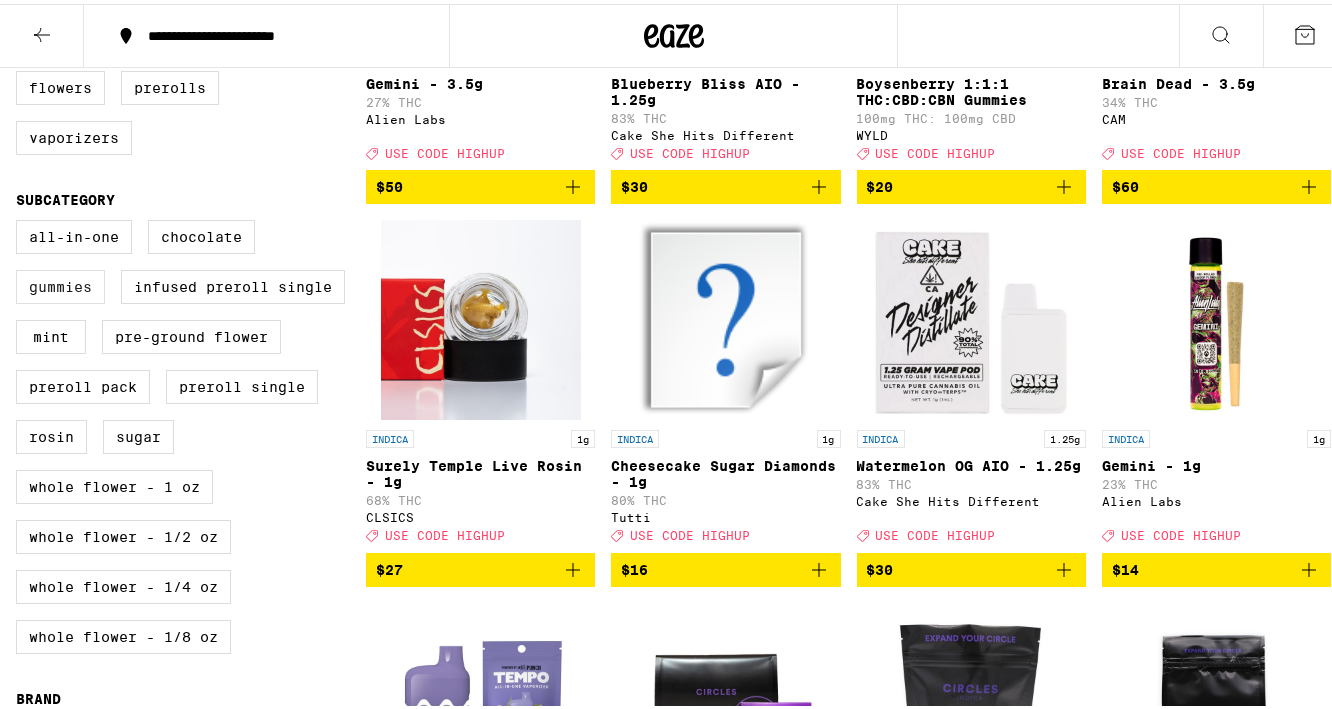 click on "Gummies" at bounding box center [60, 283] 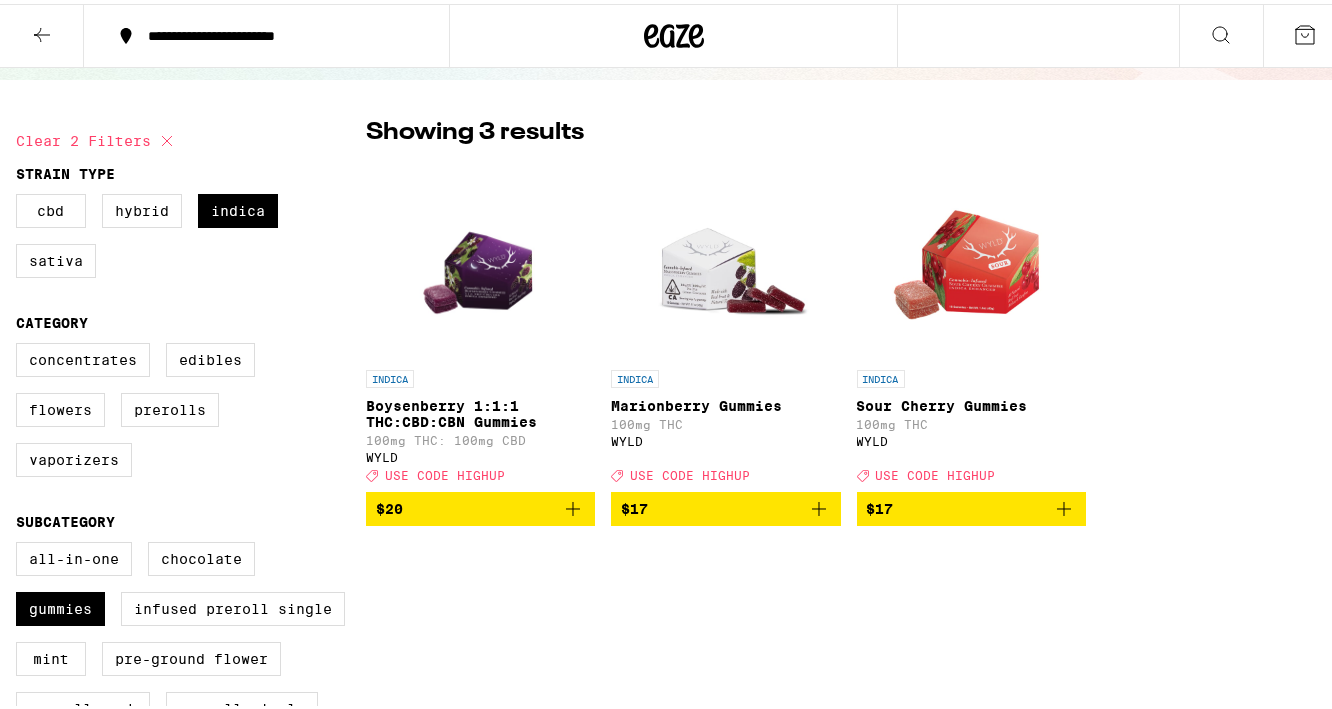 scroll, scrollTop: 352, scrollLeft: 0, axis: vertical 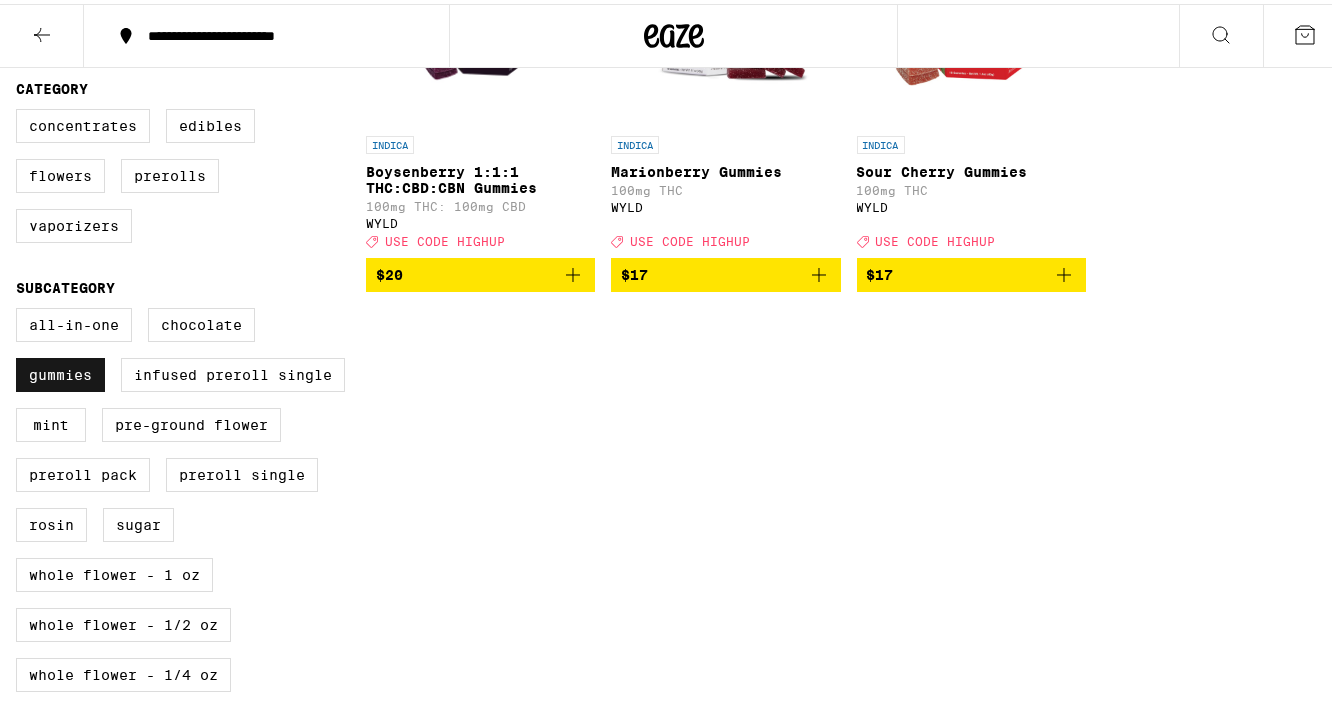 click on "Gummies" at bounding box center [60, 371] 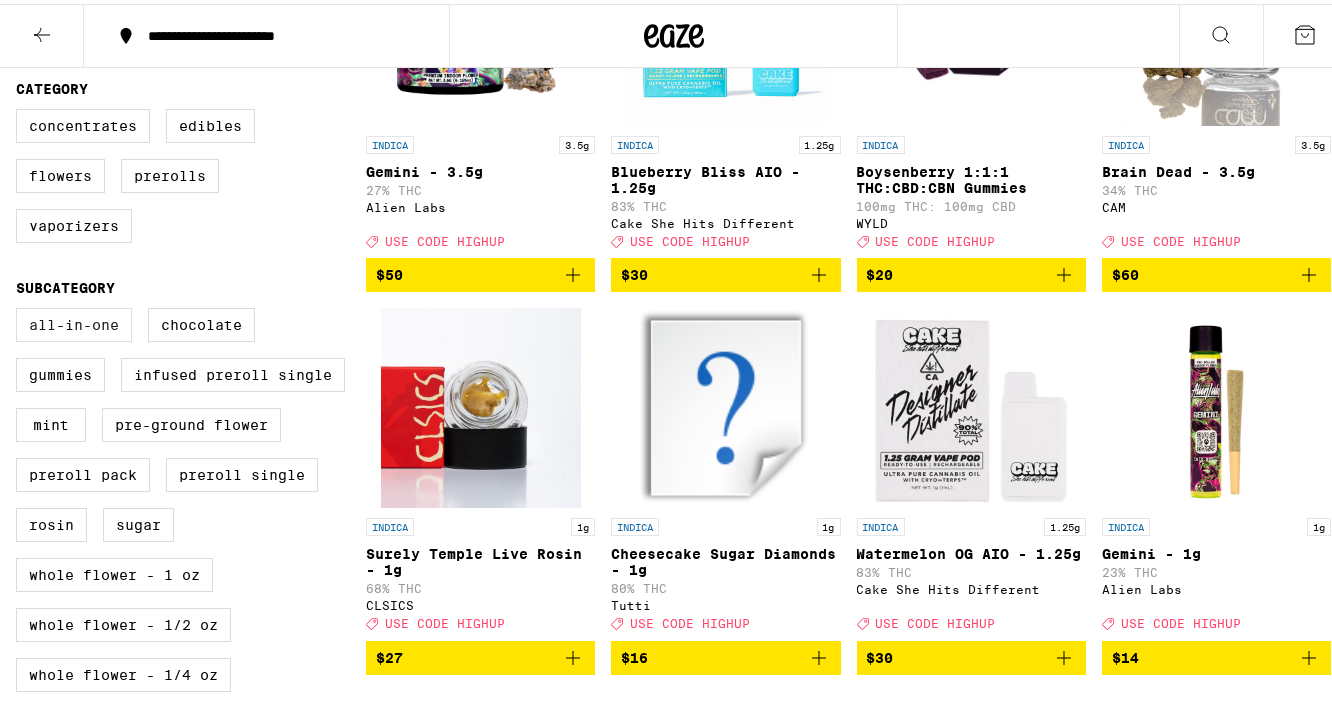 click on "All-In-One" at bounding box center (74, 321) 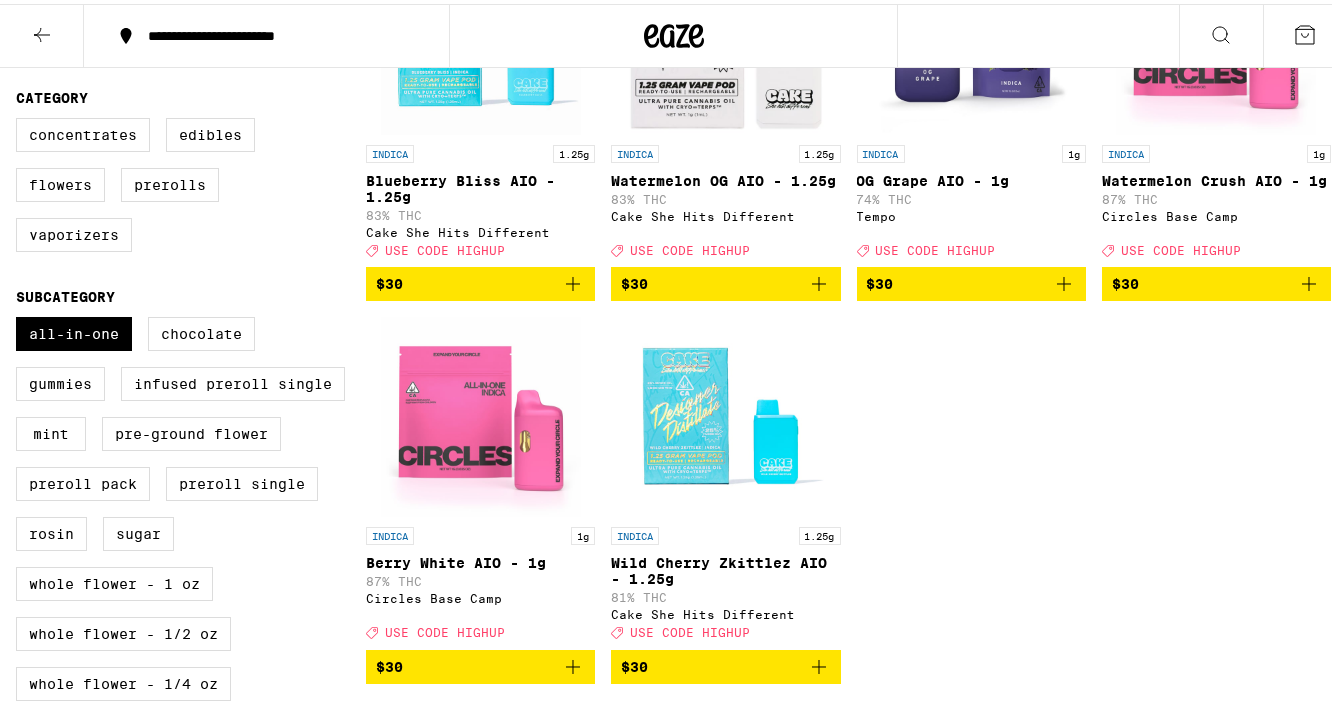 scroll, scrollTop: 400, scrollLeft: 0, axis: vertical 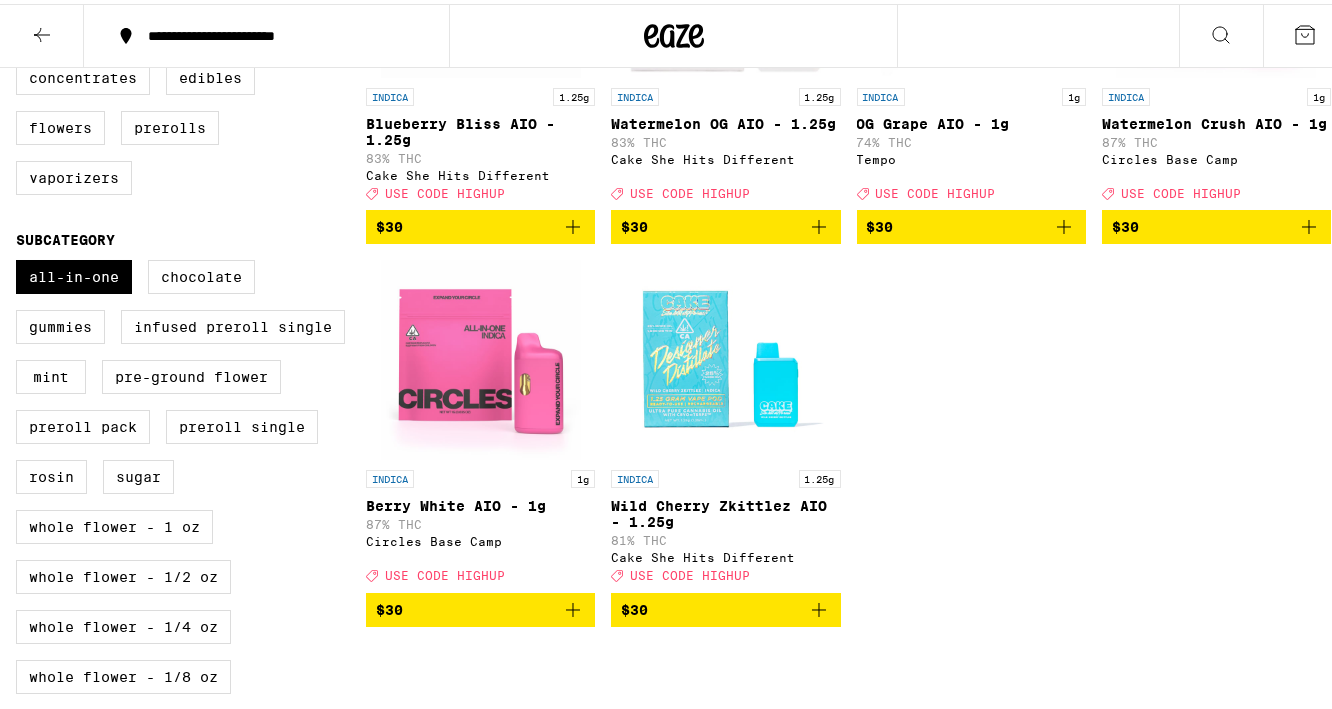 click on "Clear 2 filters Strain Type CBD Hybrid Indica Sativa Category Concentrates Edibles Flowers Prerolls Vaporizers Subcategory All-In-One Chocolate Gummies Infused Preroll Single Mint Pre-ground Flower Preroll Pack Preroll Single Rosin Sugar Whole Flower - 1 oz Whole Flower - 1/2 oz Whole Flower - 1/4 oz Whole Flower - 1/8 oz Brand Alien Labs Astronauts Cake She Hits Different CAM Circles Base Camp CLSICS Kiva Confections Tempo Tutti WYLD Showing 6 results INDICA 1.25g Blueberry Bliss AIO - 1.25g 83% THC Cake She Hits Different Deal Created with Sketch. USE CODE [CODE] $30 INDICA 1.25g Watermelon OG AIO - 1.25g 83% THC Cake She Hits Different Deal Created with Sketch. USE CODE [CODE] $30 INDICA 1g OG Grape AIO - 1g 74% THC Tempo Deal Created with Sketch. USE CODE [CODE] $30 INDICA 1g Watermelon Crush AIO - 1g 87% THC Circles Base Camp Deal Created with Sketch. USE CODE [CODE] $30 INDICA 1g Berry White AIO - 1g 87% THC Circles Base Camp Deal Created with Sketch. USE CODE [CODE] $30 INDICA 1.25g 81% THC Deal $30" at bounding box center (673, 417) 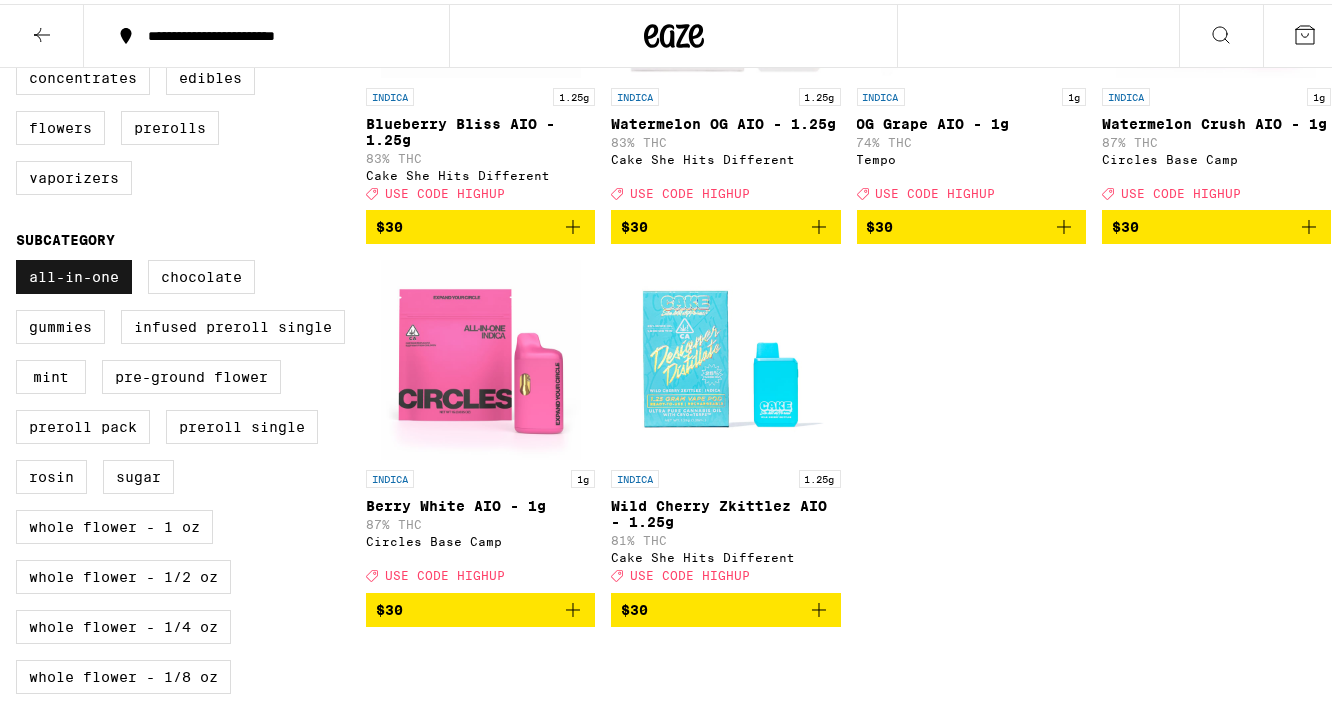 click on "All-In-One" at bounding box center (74, 273) 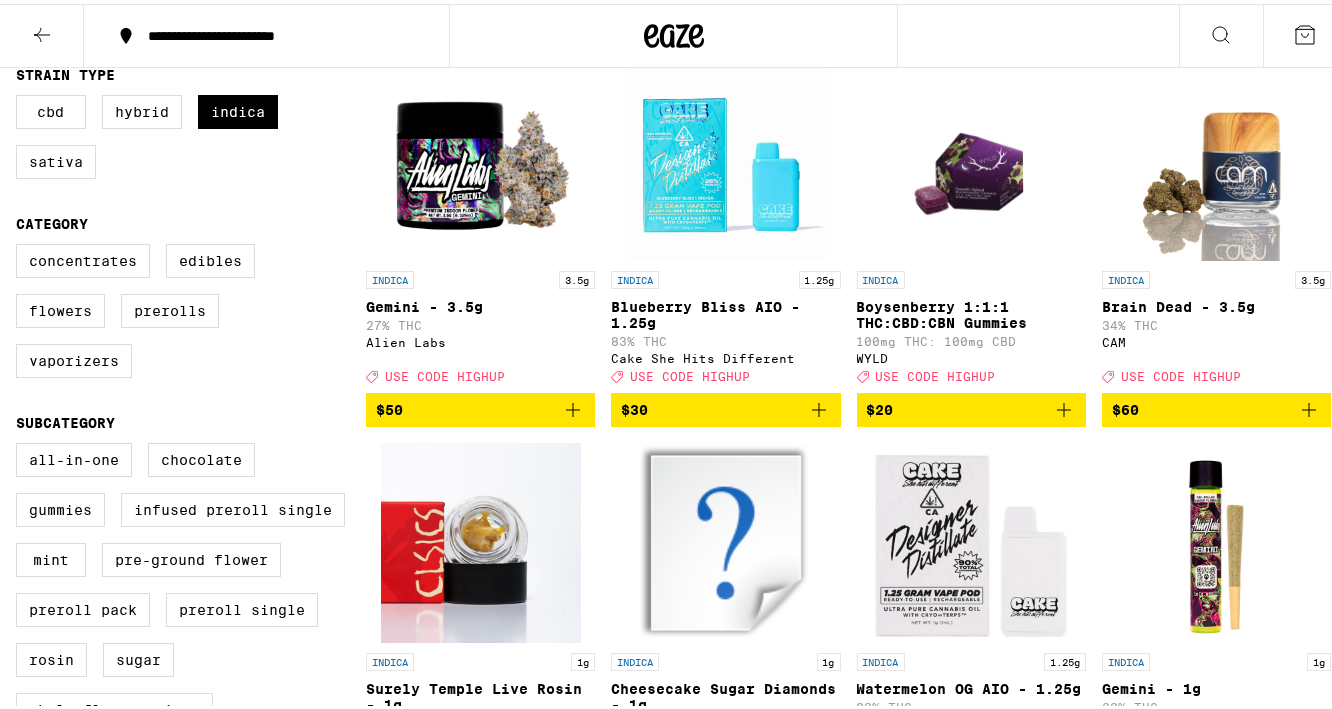 scroll, scrollTop: 0, scrollLeft: 0, axis: both 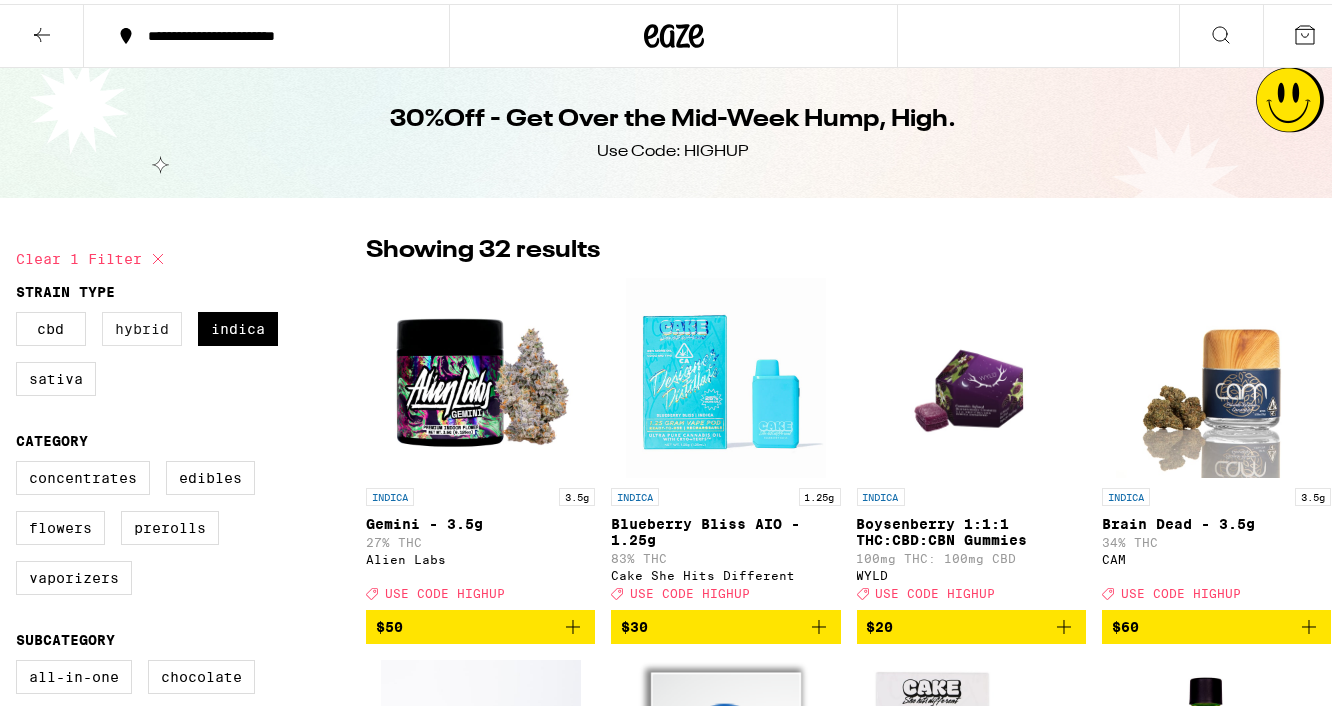 click on "Hybrid" at bounding box center (142, 325) 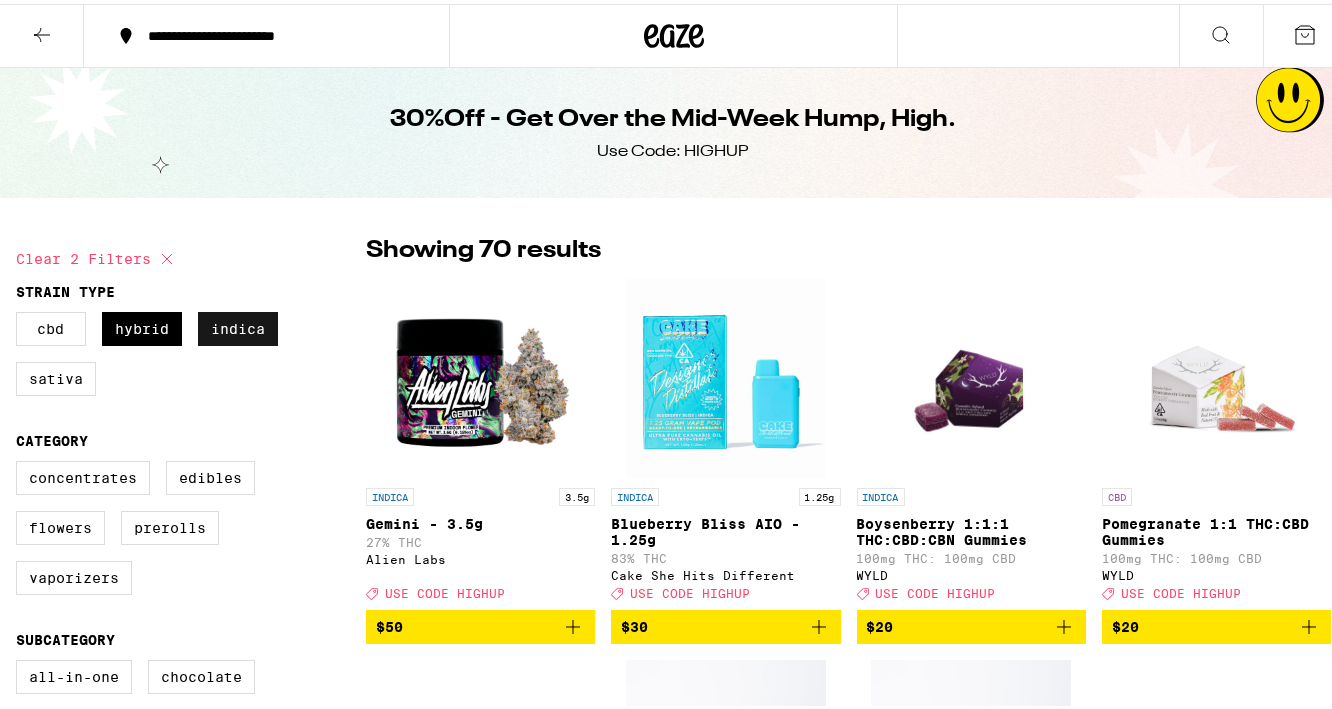 click on "Indica" at bounding box center (238, 325) 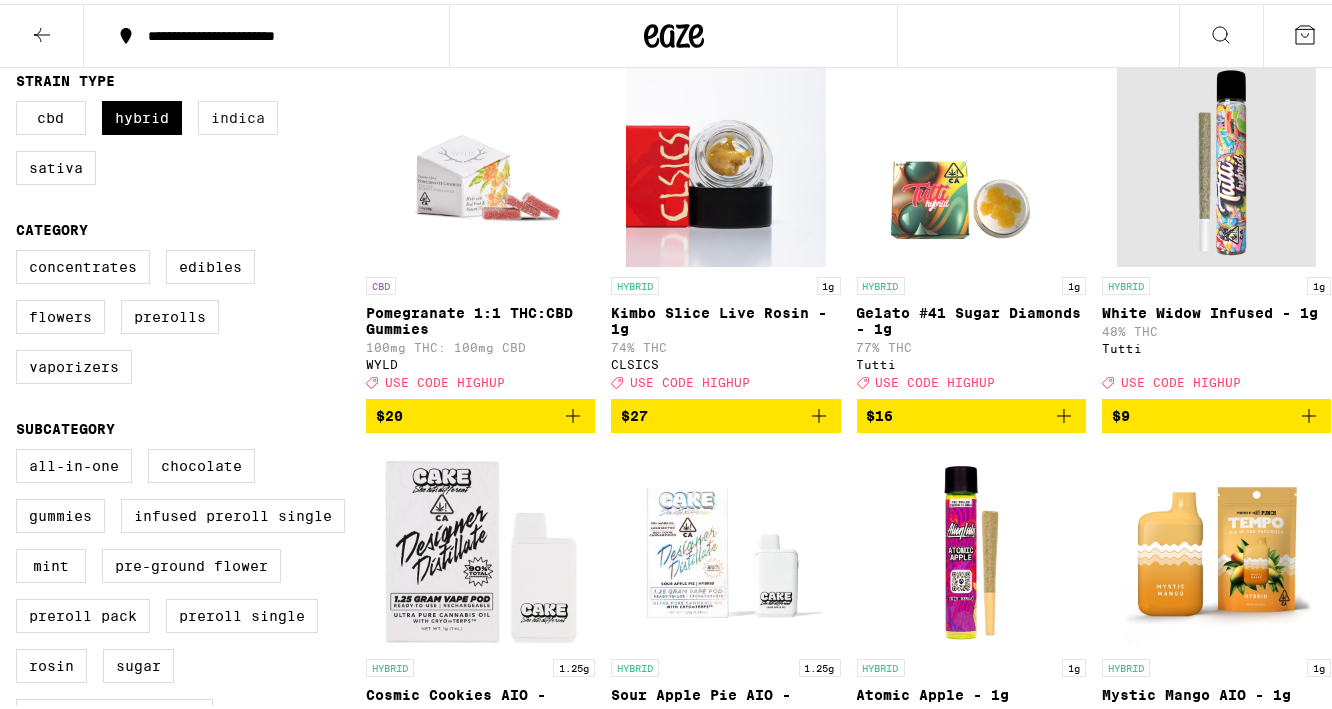 scroll, scrollTop: 305, scrollLeft: 0, axis: vertical 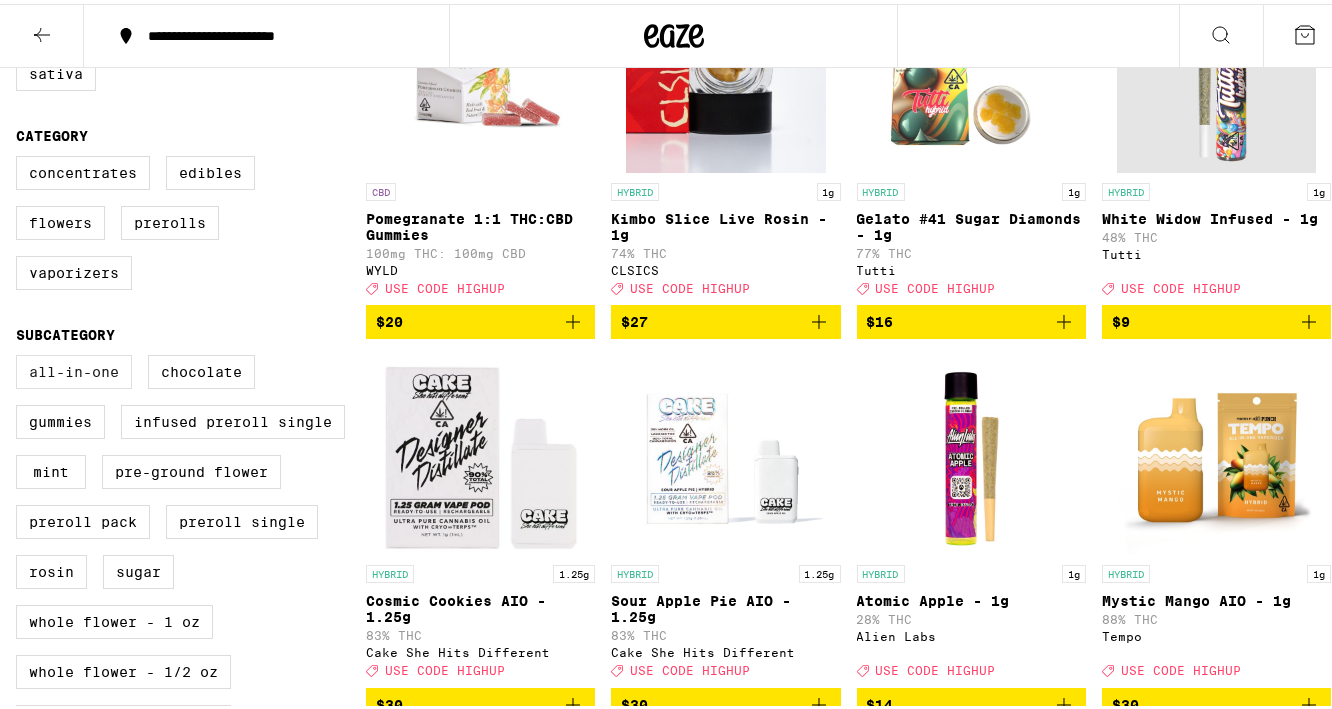 click on "All-In-One" at bounding box center (74, 368) 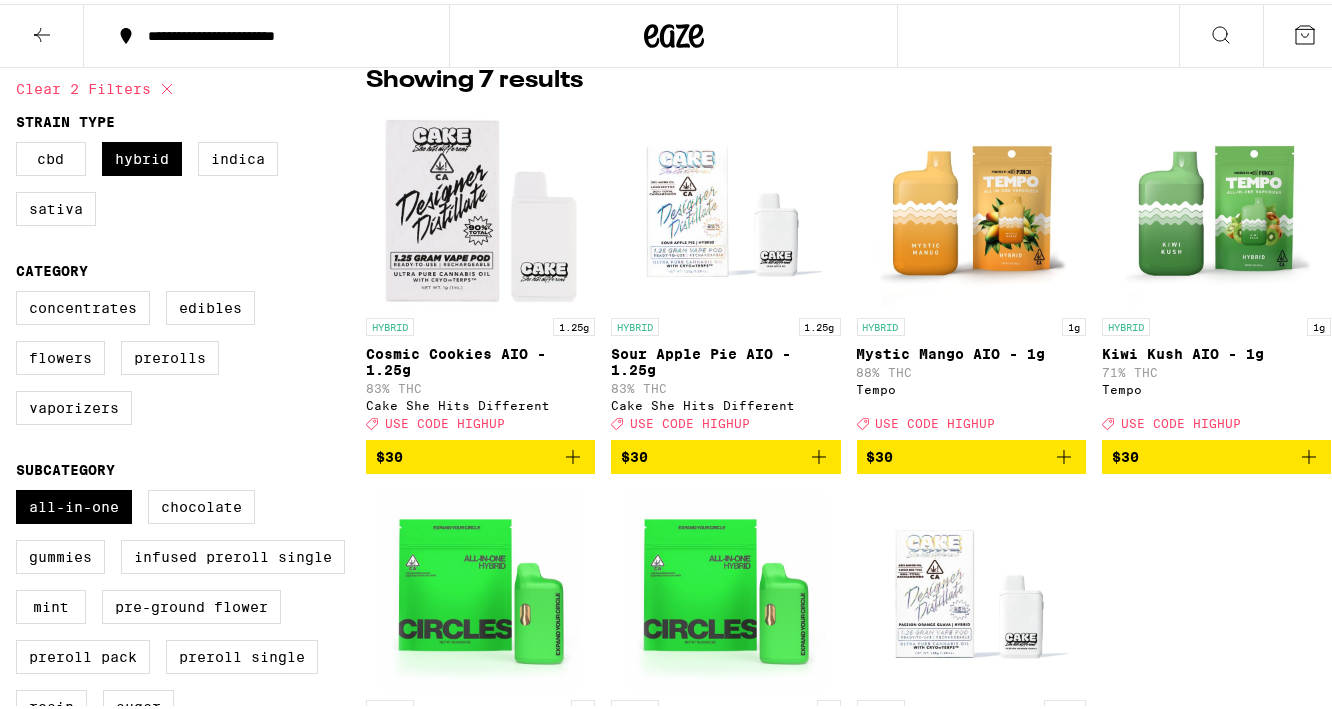 scroll, scrollTop: 169, scrollLeft: 0, axis: vertical 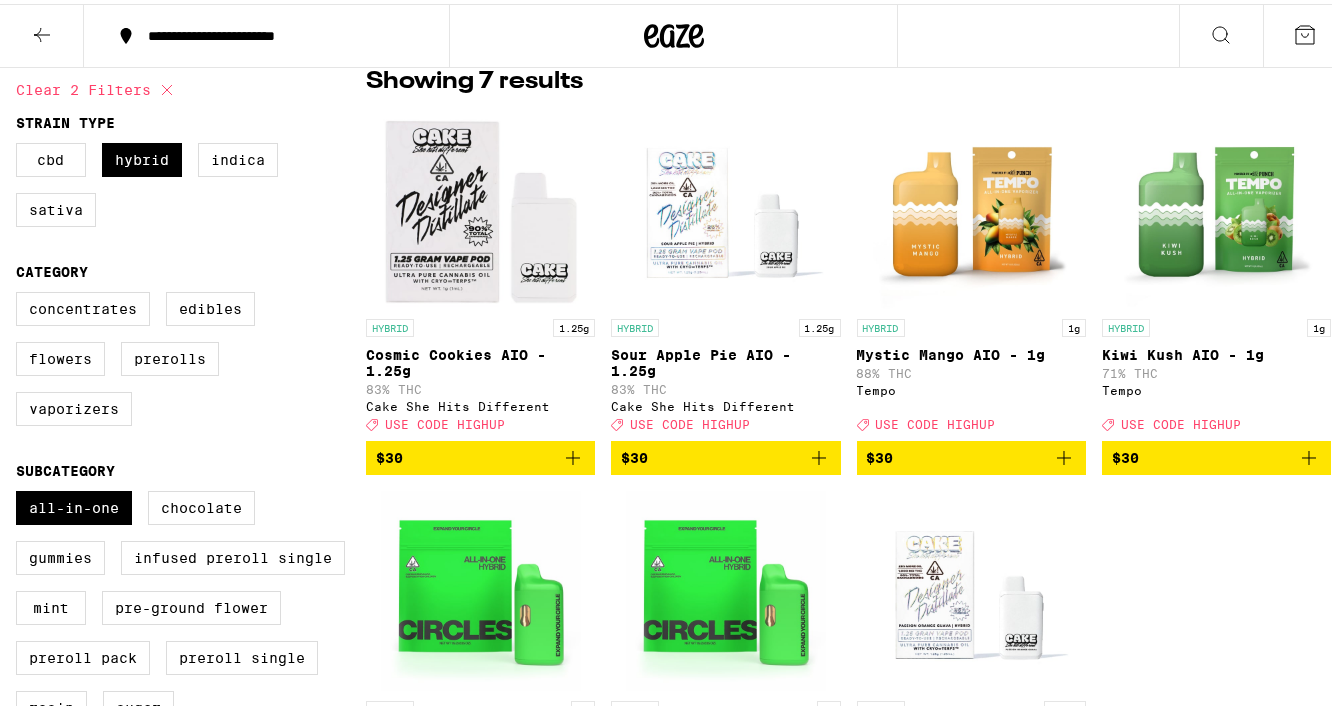click at bounding box center (726, 205) 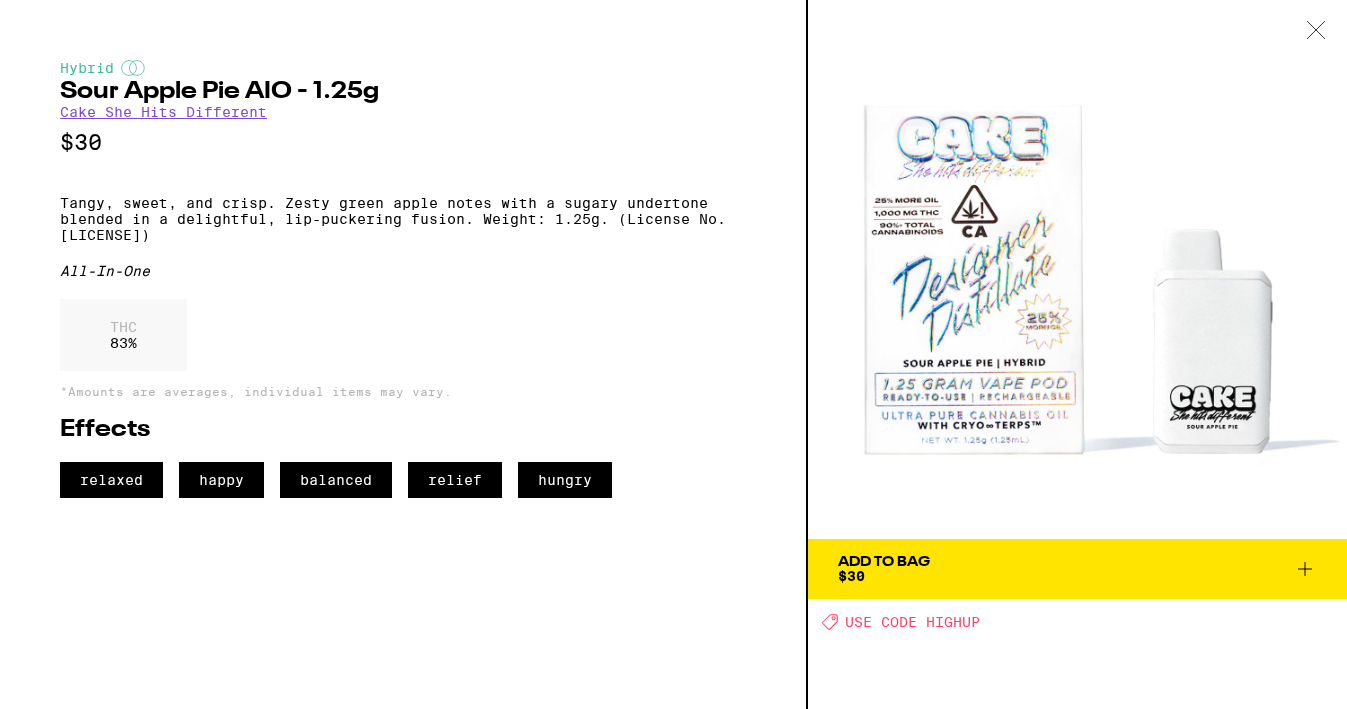 click 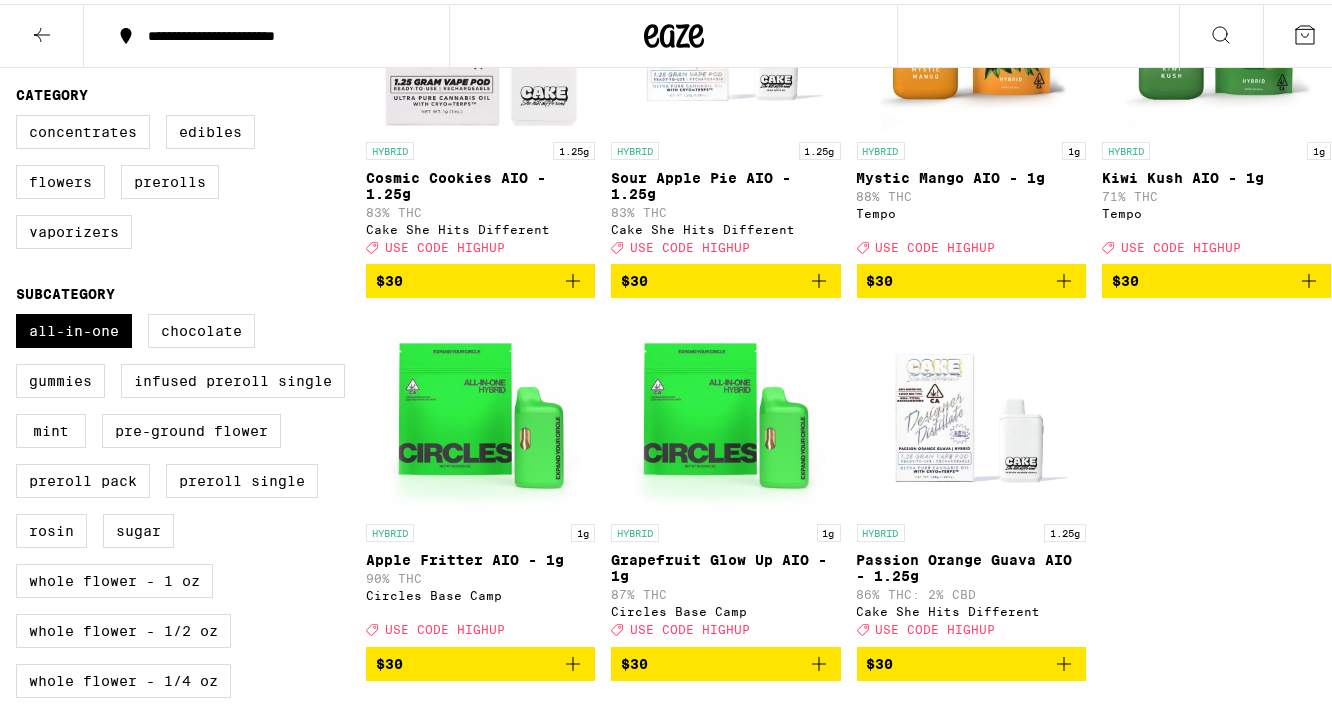 scroll, scrollTop: 399, scrollLeft: 0, axis: vertical 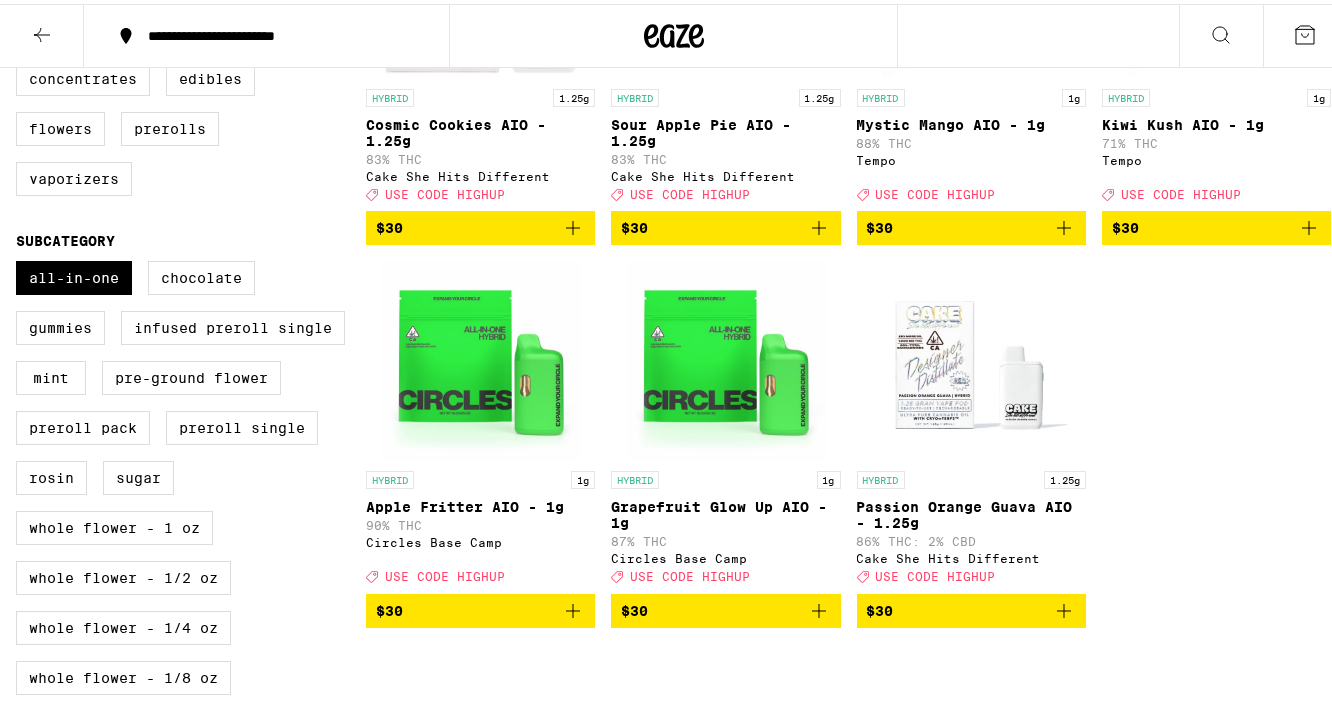 click at bounding box center (971, 357) 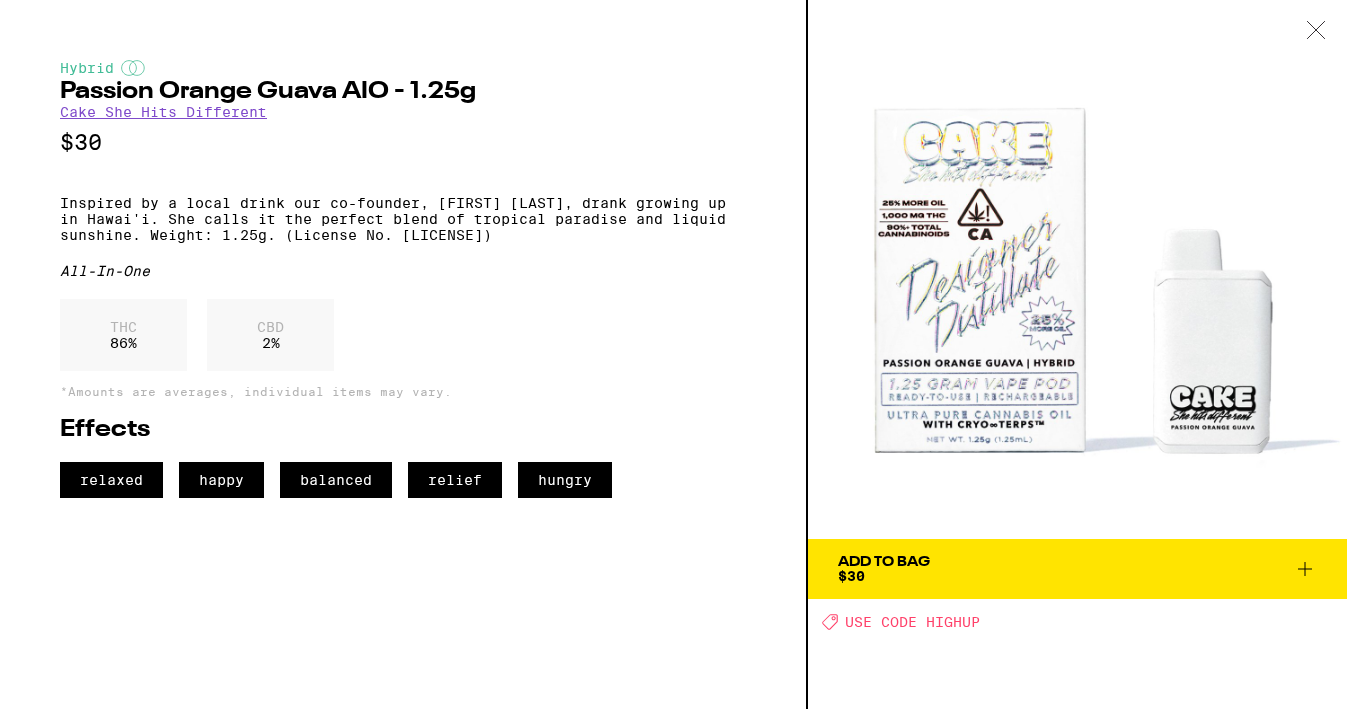 click 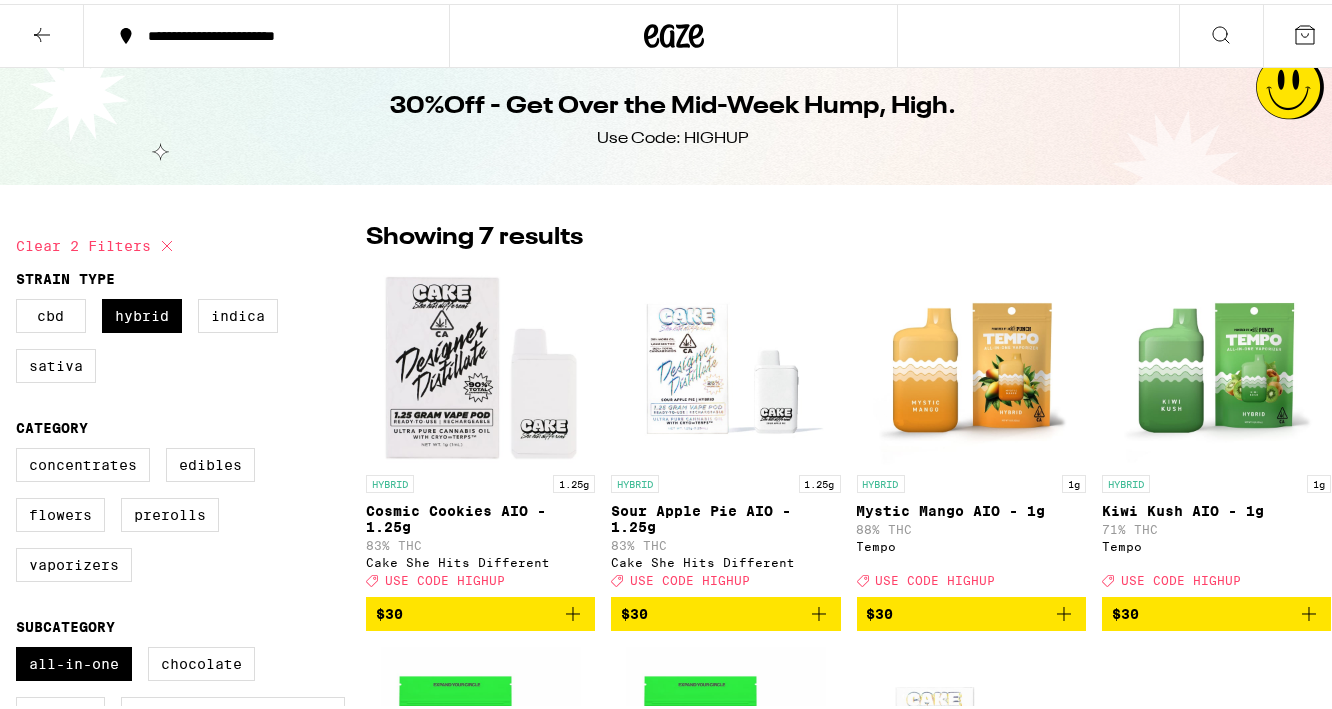 scroll, scrollTop: 0, scrollLeft: 0, axis: both 